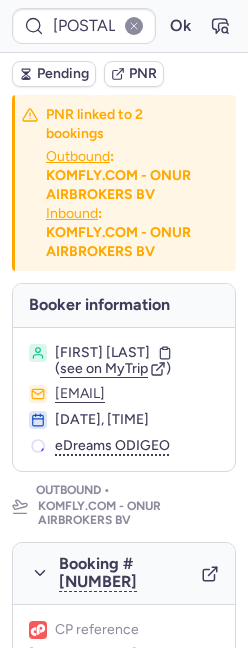 scroll, scrollTop: 0, scrollLeft: 0, axis: both 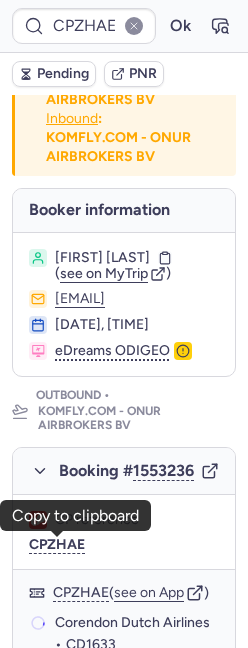 click on "CPZHAE" at bounding box center [57, 545] 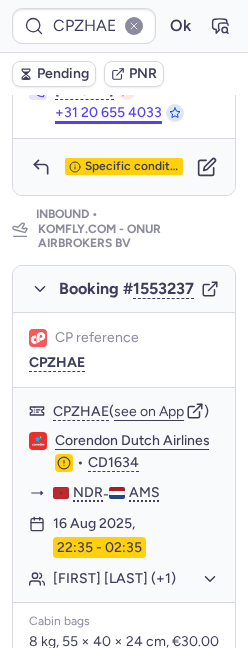 scroll, scrollTop: 1640, scrollLeft: 0, axis: vertical 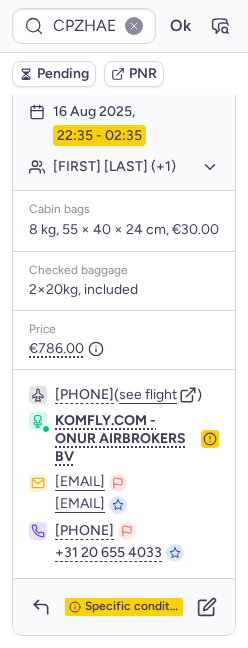 click on "945290389  ( see flight )  KOMFLY.COM - ONUR AIRBROKERS BV sezai@komfly.nl info@komfly.nl +31 6 29538558 +31 20 655 4033" at bounding box center (124, 474) 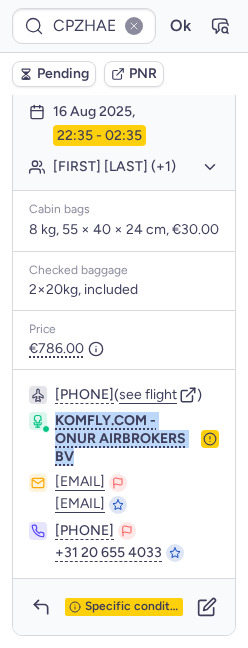 drag, startPoint x: 87, startPoint y: 456, endPoint x: 54, endPoint y: 410, distance: 56.61272 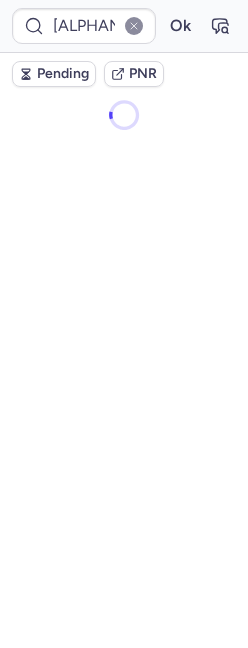 scroll, scrollTop: 0, scrollLeft: 0, axis: both 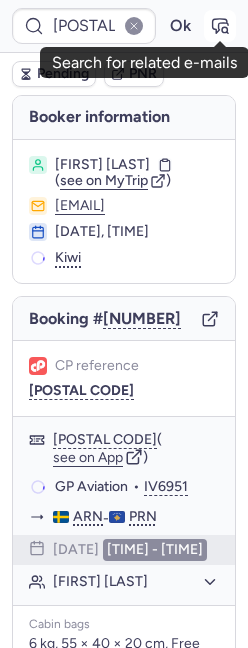 click 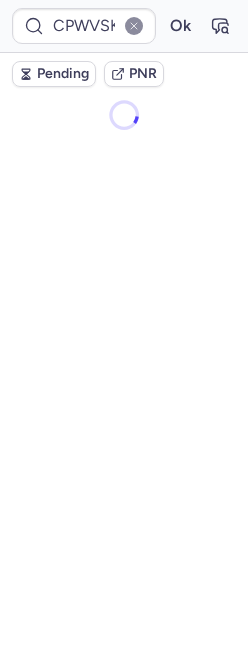 scroll, scrollTop: 0, scrollLeft: 0, axis: both 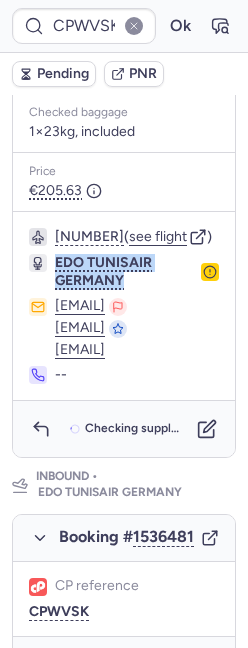 drag, startPoint x: 142, startPoint y: 264, endPoint x: 51, endPoint y: 240, distance: 94.11163 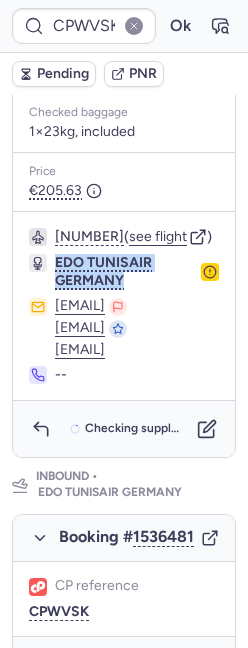 click on "EDO TUNISAIR GERMANY" at bounding box center [124, 272] 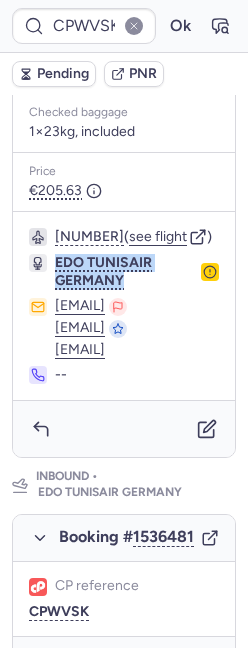 copy on "EDO TUNISAIR GERMANY" 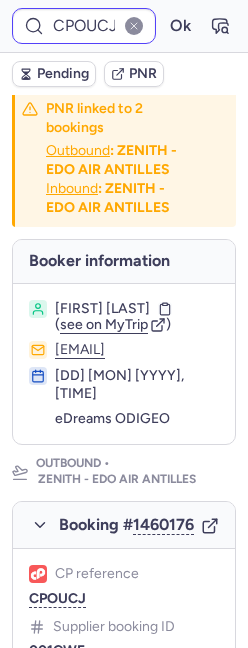 scroll, scrollTop: 5, scrollLeft: 0, axis: vertical 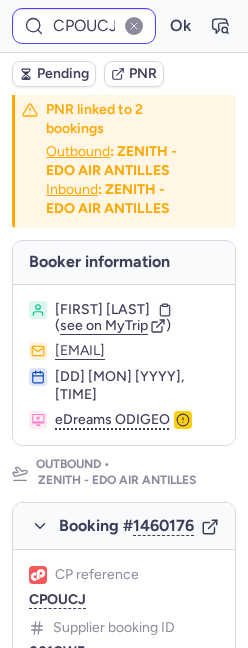 type on "CPR9AX" 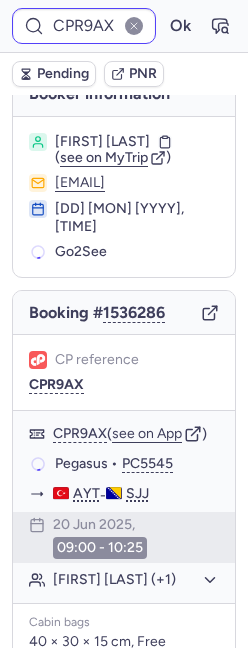 scroll, scrollTop: 22, scrollLeft: 0, axis: vertical 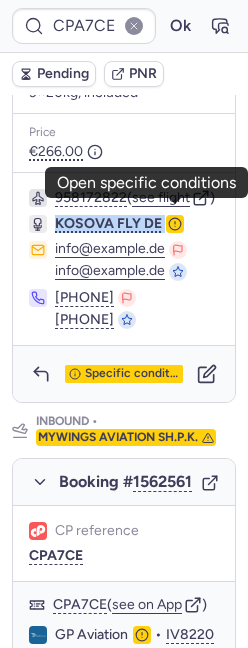 drag, startPoint x: 53, startPoint y: 212, endPoint x: 165, endPoint y: 213, distance: 112.00446 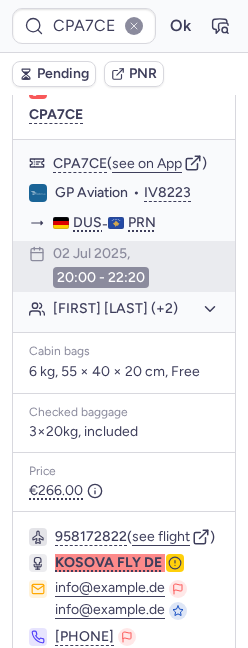 scroll, scrollTop: 576, scrollLeft: 0, axis: vertical 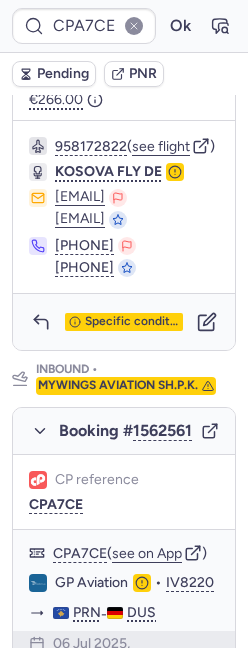 type on "CPAGRE" 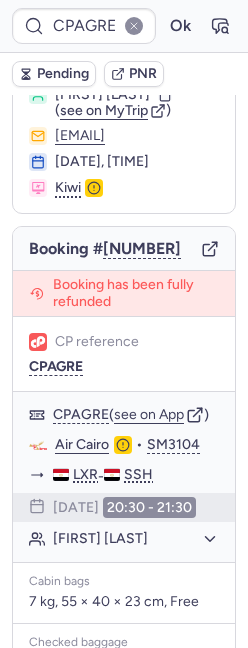 scroll, scrollTop: 89, scrollLeft: 0, axis: vertical 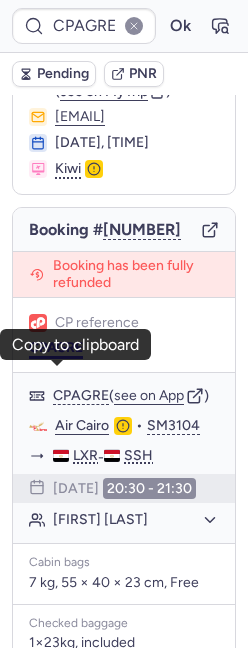 click on "CPAGRE" at bounding box center [56, 348] 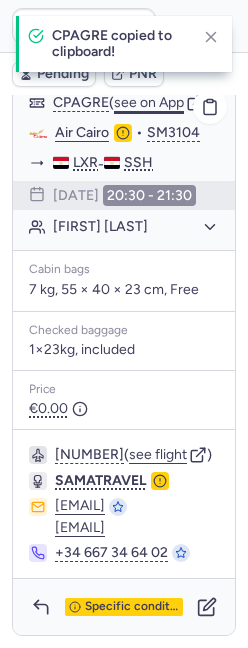 scroll, scrollTop: 456, scrollLeft: 0, axis: vertical 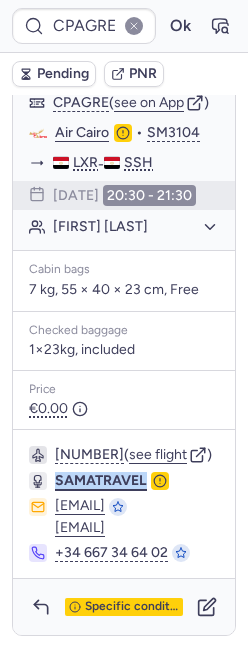 drag, startPoint x: 49, startPoint y: 474, endPoint x: 146, endPoint y: 472, distance: 97.020615 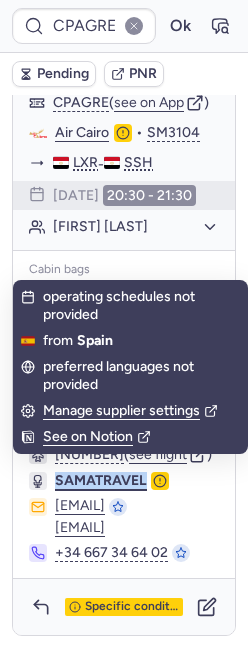 copy on "SAMATRAVEL" 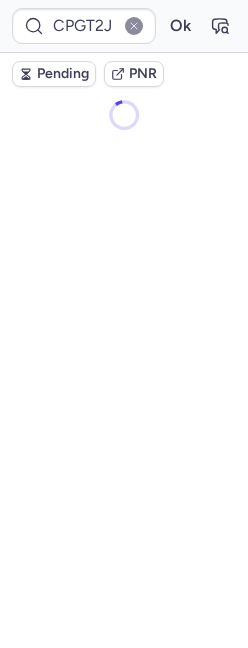 scroll, scrollTop: 0, scrollLeft: 0, axis: both 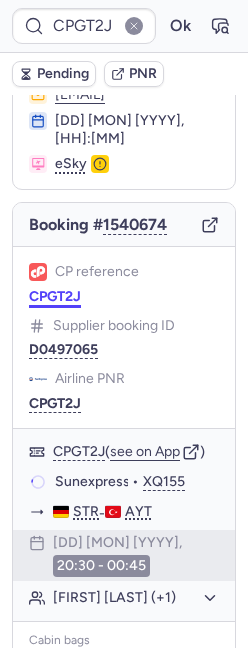 click on "CPGT2J" at bounding box center (55, 297) 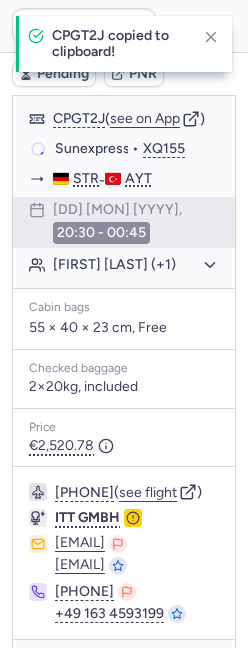 scroll, scrollTop: 489, scrollLeft: 0, axis: vertical 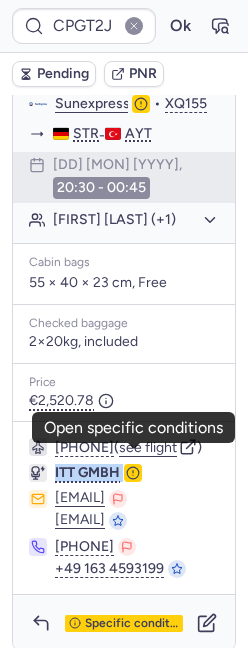 drag, startPoint x: 49, startPoint y: 454, endPoint x: 123, endPoint y: 457, distance: 74.06078 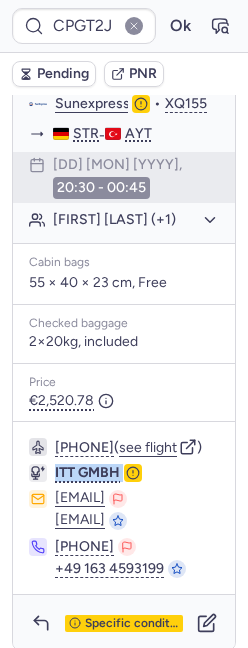 copy on "ITT GMBH" 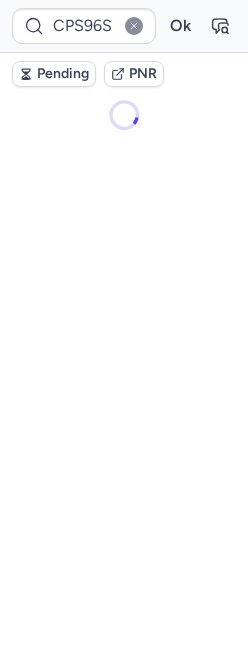 scroll, scrollTop: 0, scrollLeft: 0, axis: both 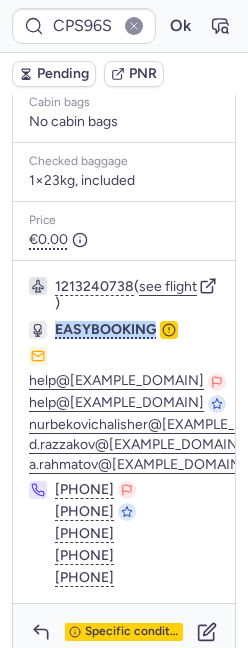 drag, startPoint x: 51, startPoint y: 304, endPoint x: 157, endPoint y: 307, distance: 106.04244 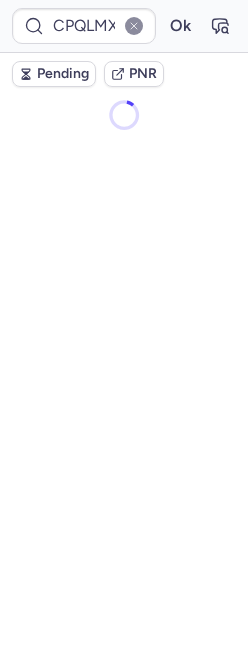 scroll, scrollTop: 0, scrollLeft: 0, axis: both 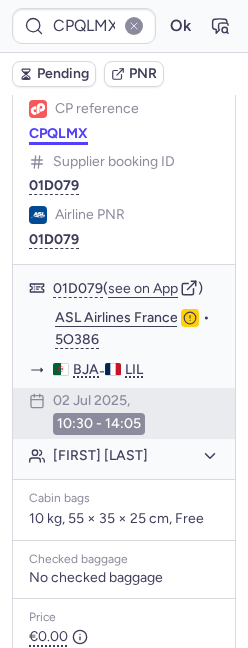 click on "CPQLMX" at bounding box center (58, 134) 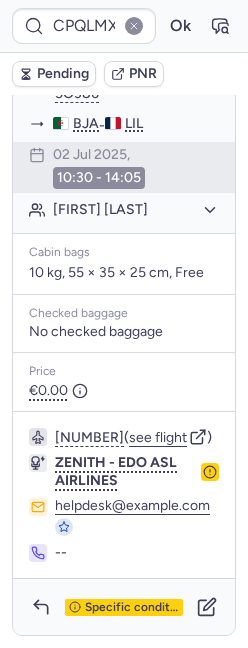 scroll, scrollTop: 637, scrollLeft: 0, axis: vertical 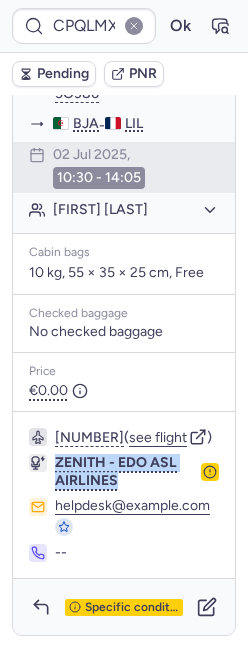 drag, startPoint x: 49, startPoint y: 467, endPoint x: 141, endPoint y: 488, distance: 94.36631 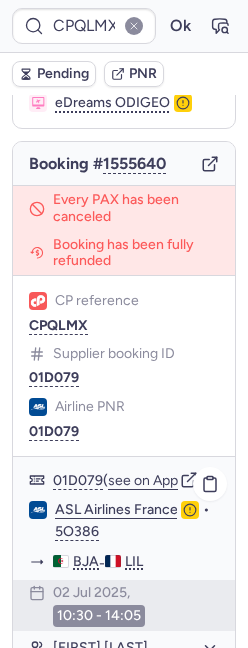 scroll, scrollTop: 247, scrollLeft: 0, axis: vertical 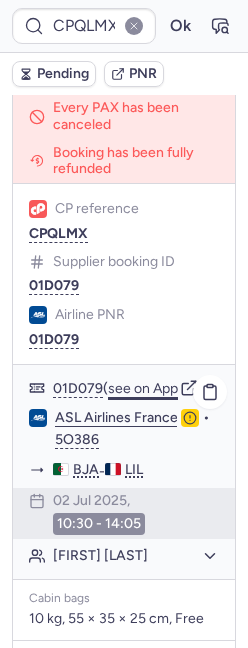 click on "see on App" 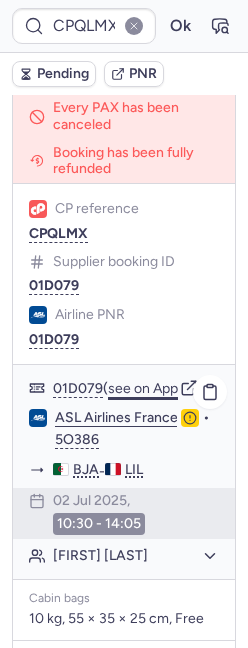 type on "CPLR9K" 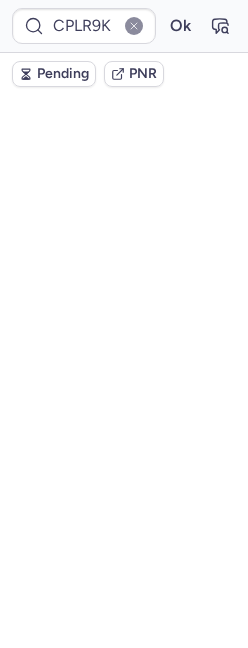 scroll, scrollTop: 247, scrollLeft: 0, axis: vertical 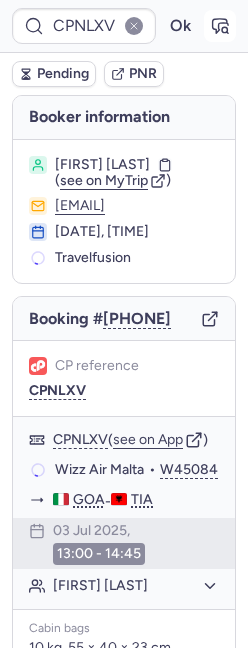 click 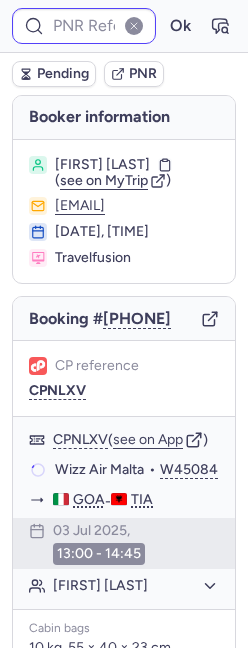type on "CPNLXV" 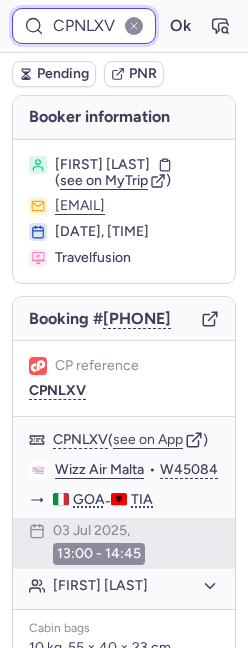 click on "CPNLXV" at bounding box center [84, 26] 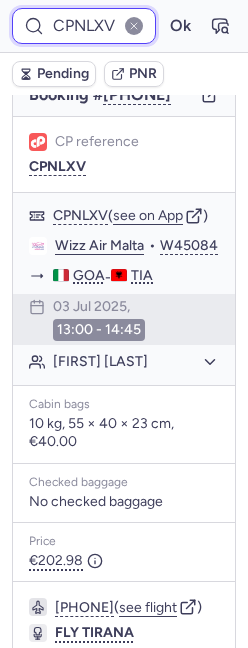 scroll, scrollTop: 440, scrollLeft: 0, axis: vertical 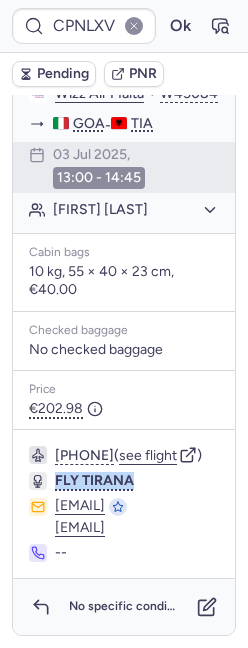 drag, startPoint x: 152, startPoint y: 464, endPoint x: 43, endPoint y: 459, distance: 109.11462 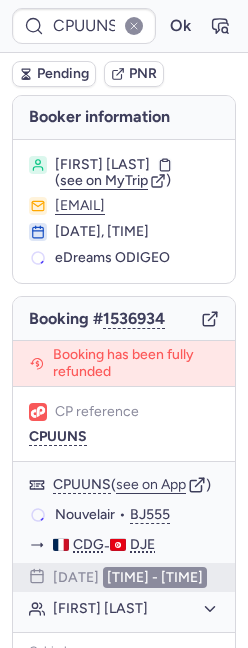 scroll, scrollTop: 0, scrollLeft: 0, axis: both 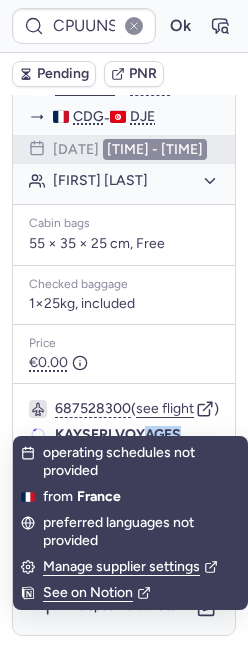 drag, startPoint x: 197, startPoint y: 418, endPoint x: 56, endPoint y: 415, distance: 141.0319 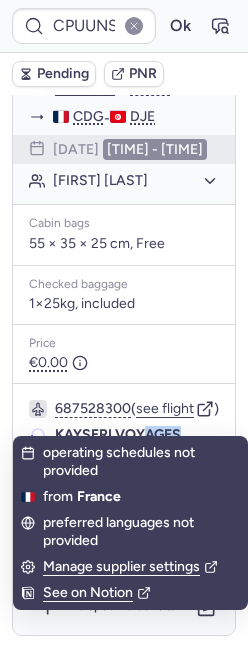 click on "[NUMBER]  ( see flight )  KAYSERI VOYAGES [EMAIL] [EMAIL] [EMAIL] [PHONE] [PHONE]" at bounding box center (124, 481) 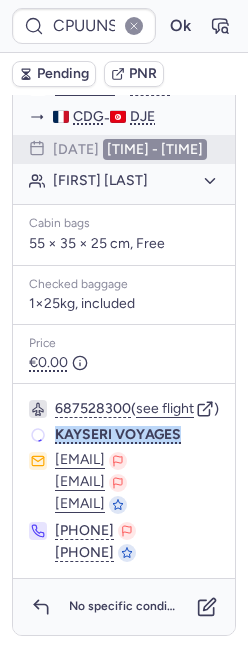 drag, startPoint x: 56, startPoint y: 415, endPoint x: 197, endPoint y: 413, distance: 141.01419 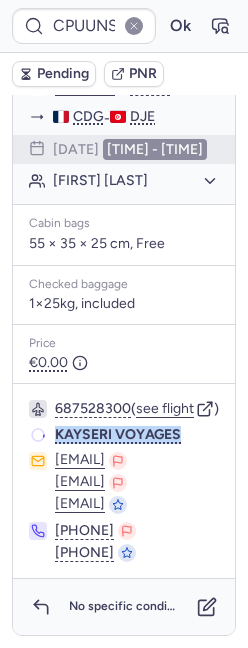 click on "[NUMBER]  ( see flight )  KAYSERI VOYAGES [EMAIL] [EMAIL] [EMAIL] [PHONE] [PHONE]" at bounding box center [124, 481] 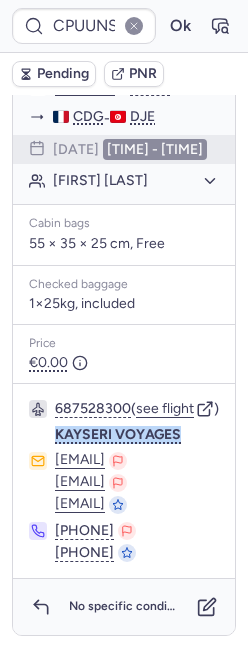 copy on "KAYSERI VOYAGES" 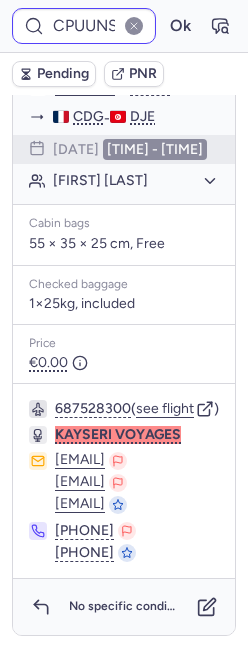 type on "CP5HI7" 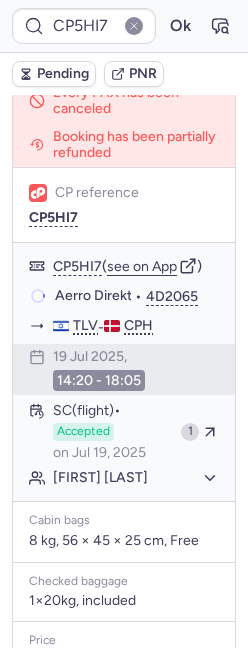 scroll, scrollTop: 509, scrollLeft: 0, axis: vertical 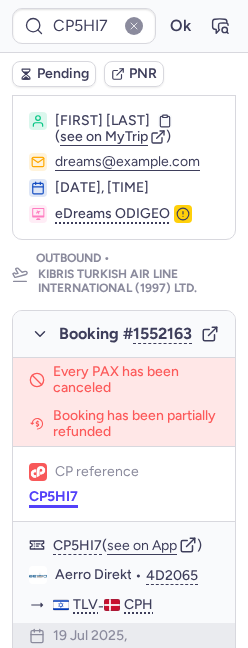 click on "CP5HI7" at bounding box center [53, 497] 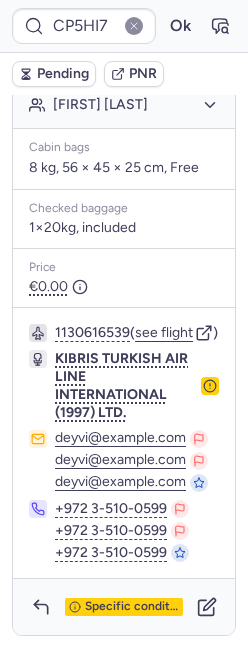 scroll, scrollTop: 1964, scrollLeft: 0, axis: vertical 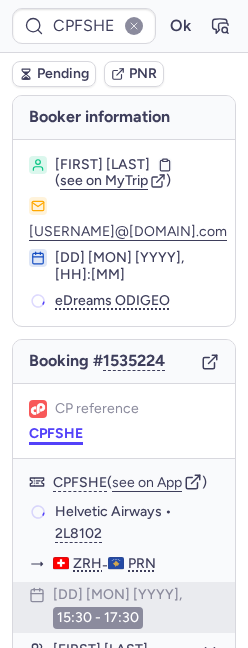 click on "CPFSHE" at bounding box center [56, 434] 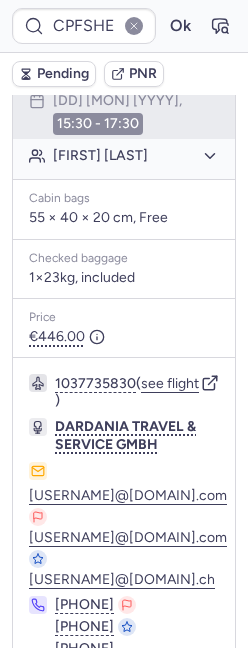 scroll, scrollTop: 508, scrollLeft: 0, axis: vertical 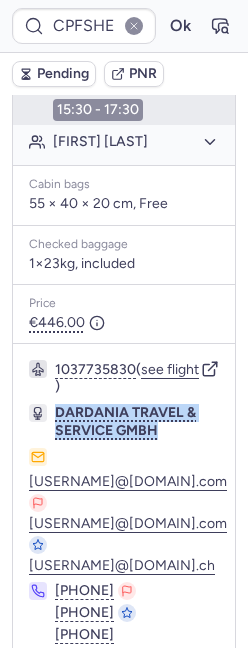 drag, startPoint x: 177, startPoint y: 387, endPoint x: 46, endPoint y: 371, distance: 131.97348 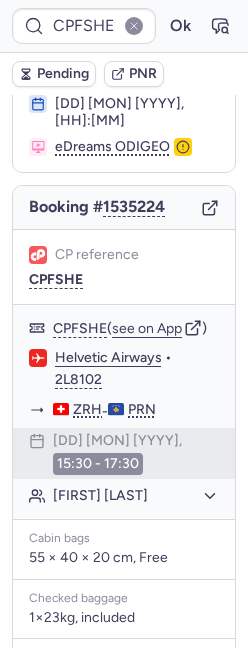 scroll, scrollTop: 0, scrollLeft: 0, axis: both 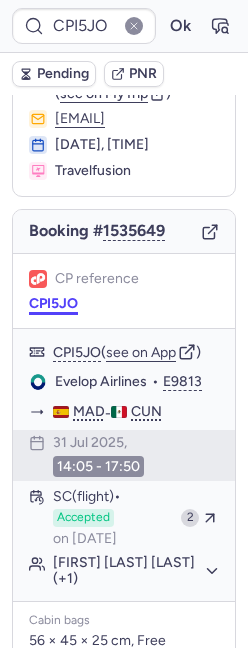 click on "CPI5JO" at bounding box center (53, 304) 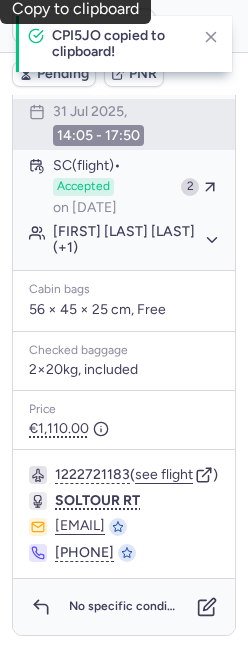 scroll, scrollTop: 499, scrollLeft: 0, axis: vertical 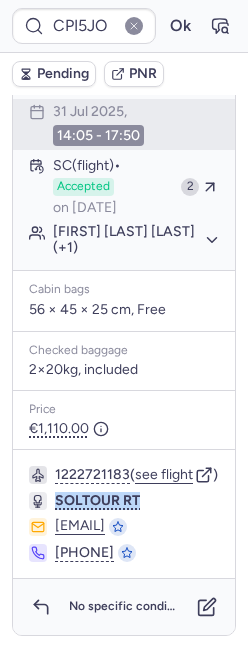 drag, startPoint x: 161, startPoint y: 484, endPoint x: 46, endPoint y: 481, distance: 115.03912 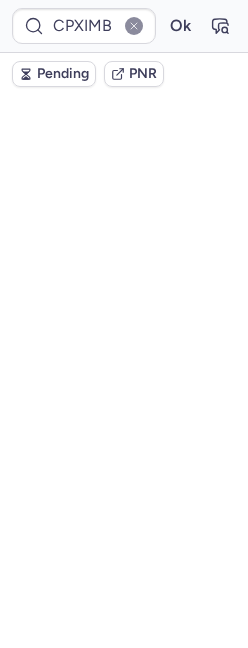 scroll, scrollTop: 0, scrollLeft: 0, axis: both 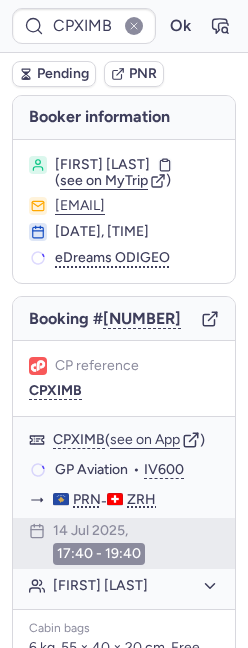 click on "CP reference CPXIMB" at bounding box center [124, 378] 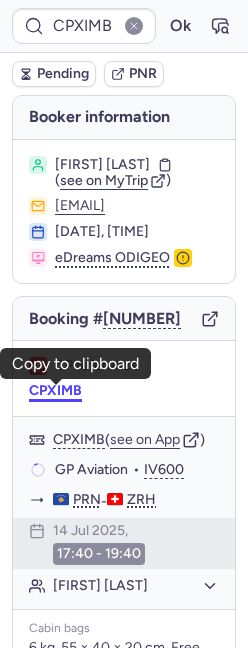 click on "CPXIMB" at bounding box center [55, 391] 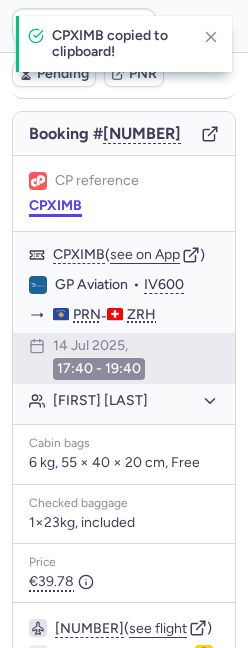 scroll, scrollTop: 183, scrollLeft: 0, axis: vertical 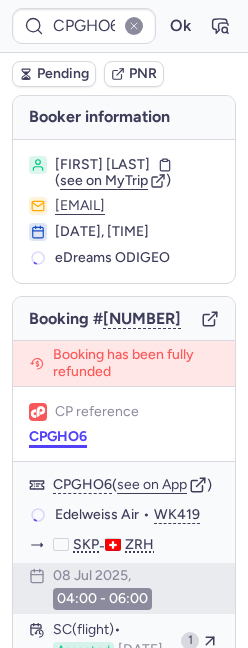 click on "CPGHO6" at bounding box center (58, 437) 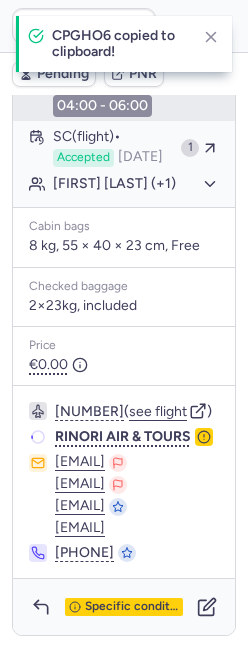 scroll, scrollTop: 510, scrollLeft: 0, axis: vertical 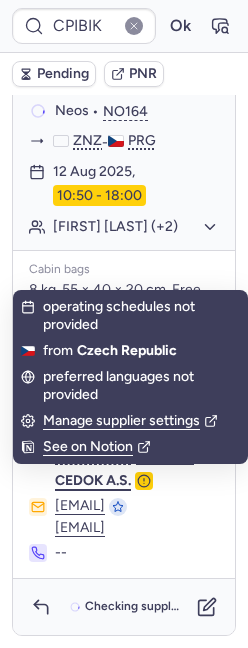 drag, startPoint x: 149, startPoint y: 469, endPoint x: 85, endPoint y: 481, distance: 65.11528 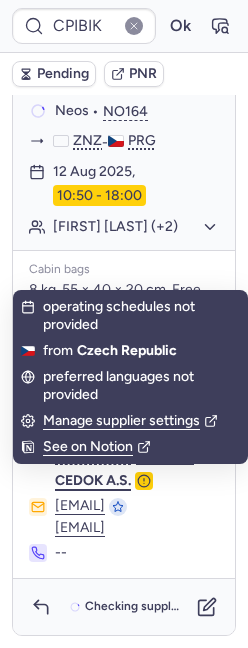 click on "CEDOK A.S." 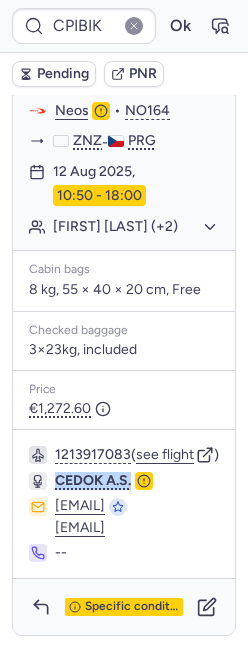 drag, startPoint x: 55, startPoint y: 483, endPoint x: 133, endPoint y: 489, distance: 78.23043 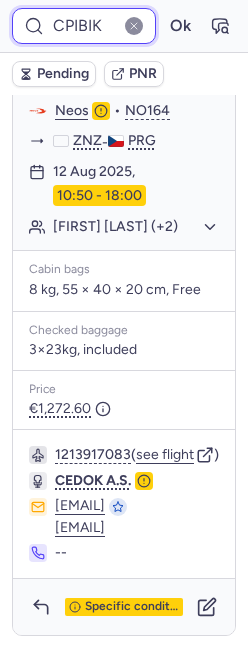 click on "CPIBIK" at bounding box center [84, 26] 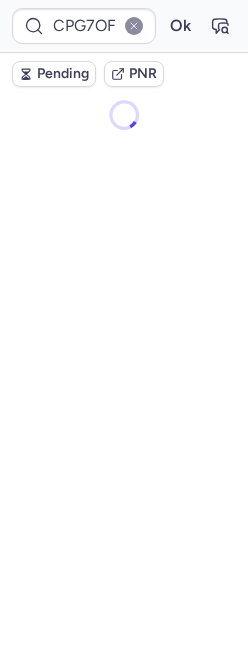 scroll, scrollTop: 0, scrollLeft: 0, axis: both 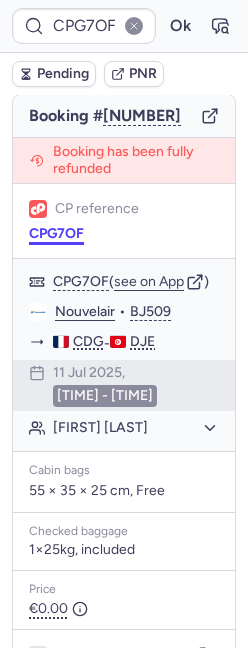 click on "CPG7OF" at bounding box center [56, 234] 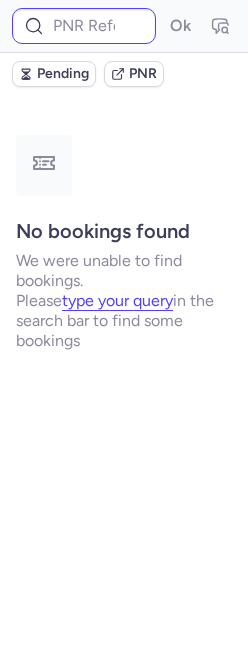 scroll, scrollTop: 0, scrollLeft: 0, axis: both 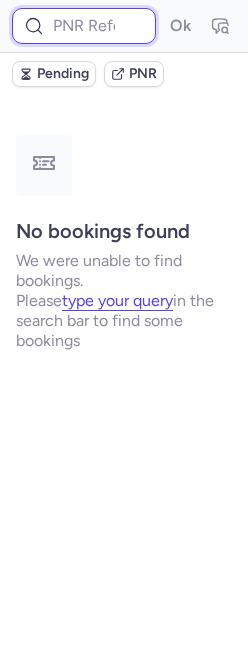 click at bounding box center [84, 26] 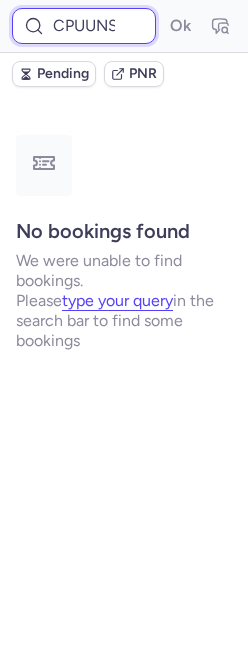 scroll, scrollTop: 0, scrollLeft: 3, axis: horizontal 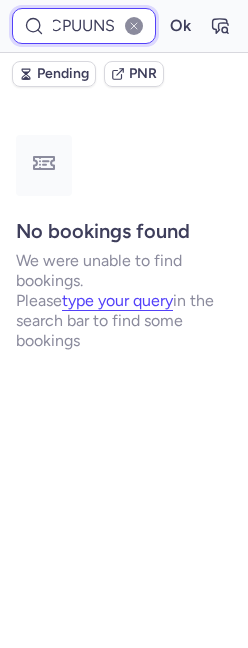 type on "CPUUNS" 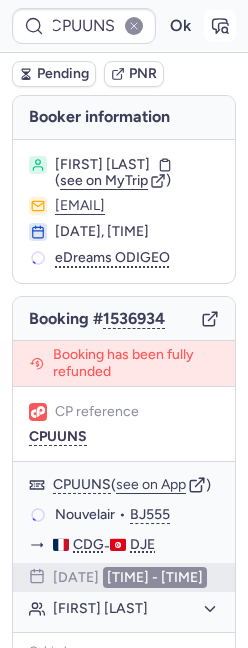 click 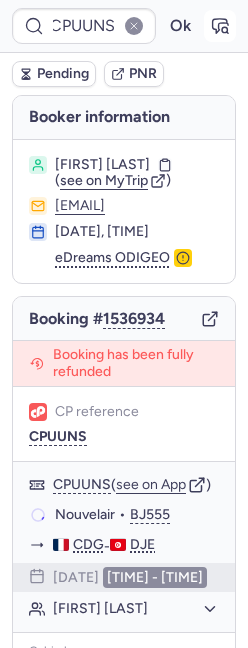 scroll, scrollTop: 0, scrollLeft: 0, axis: both 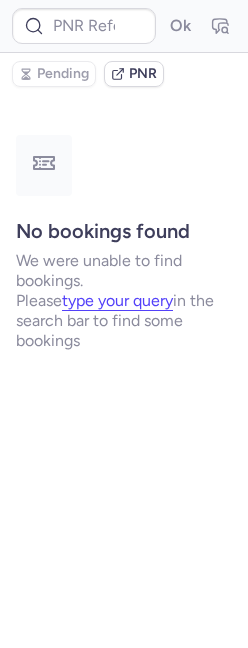 type on "CPUUNS" 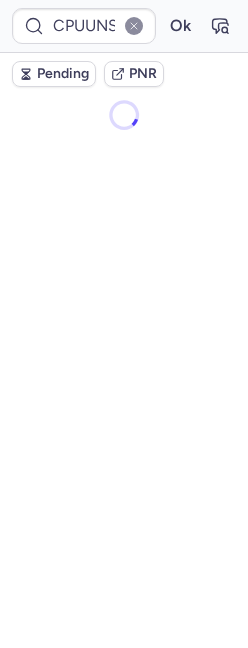 scroll, scrollTop: 0, scrollLeft: 0, axis: both 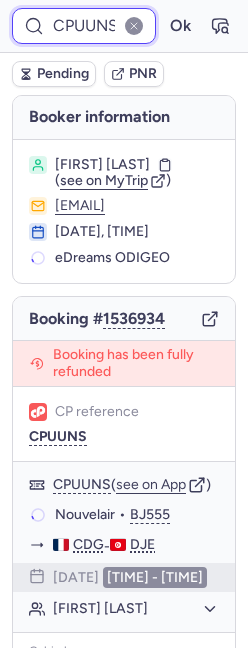 click on "CPUUNS" at bounding box center [84, 26] 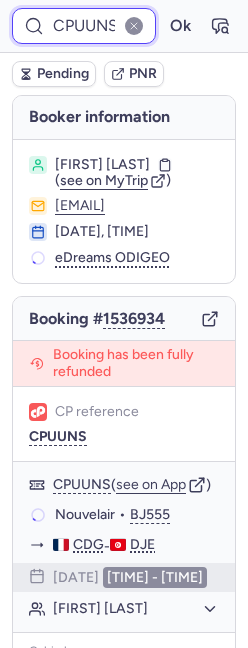 click on "CPUUNS" at bounding box center (84, 26) 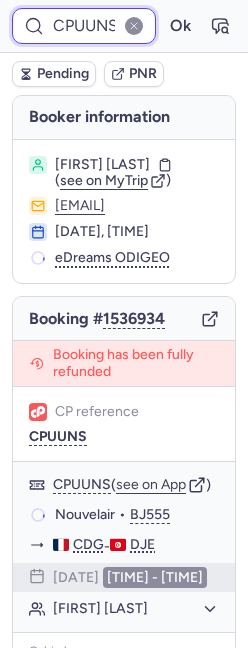 paste on "W4C3" 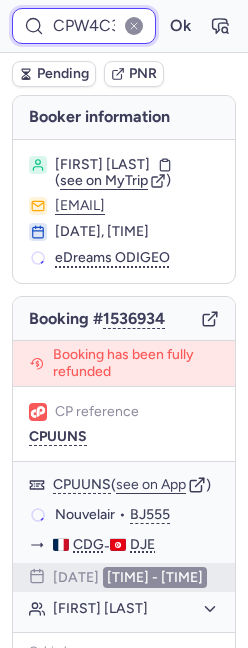 scroll, scrollTop: 0, scrollLeft: 4, axis: horizontal 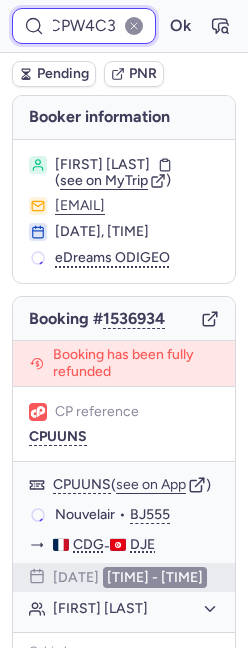 click on "Ok" at bounding box center (180, 26) 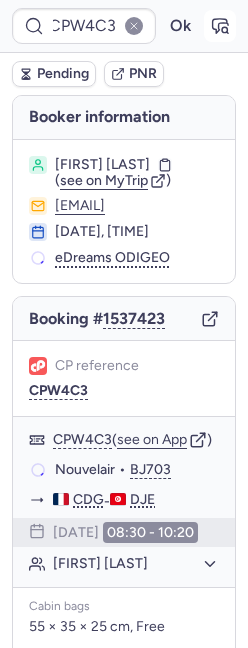 click 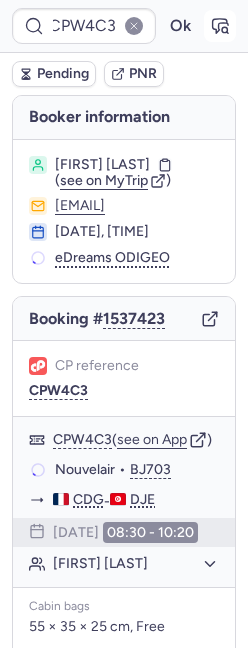 scroll, scrollTop: 0, scrollLeft: 0, axis: both 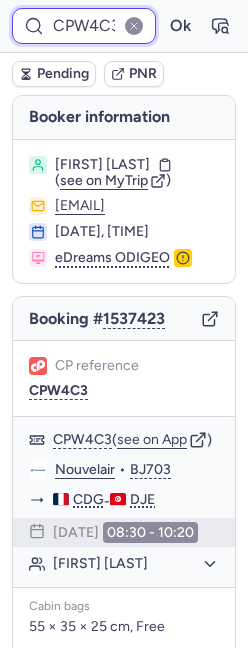 click on "CPW4C3" at bounding box center [84, 26] 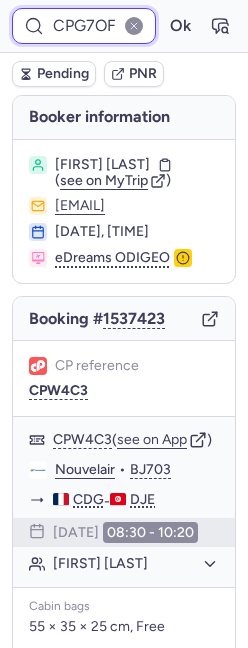 scroll, scrollTop: 0, scrollLeft: 0, axis: both 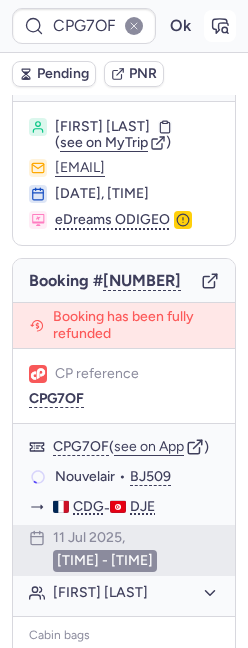 click at bounding box center (220, 26) 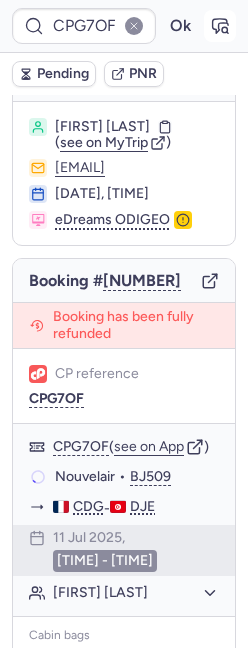 scroll, scrollTop: 0, scrollLeft: 0, axis: both 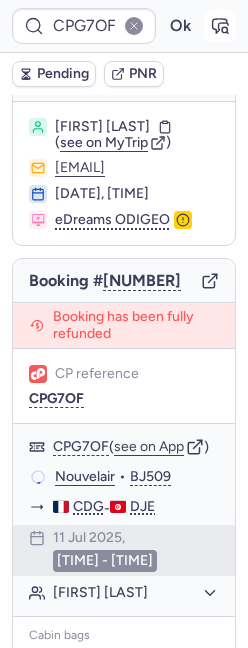 type on "CPW4C3" 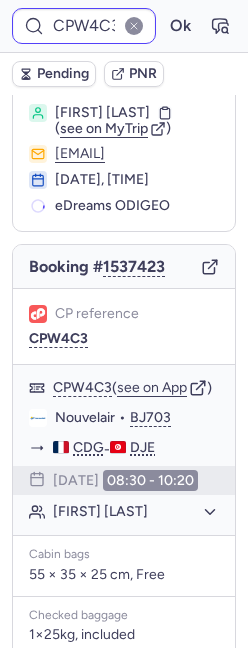 scroll, scrollTop: 46, scrollLeft: 0, axis: vertical 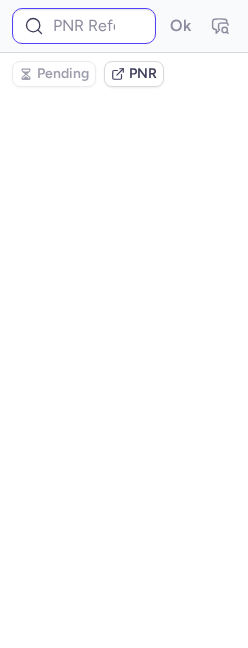 type on "CPG7OF" 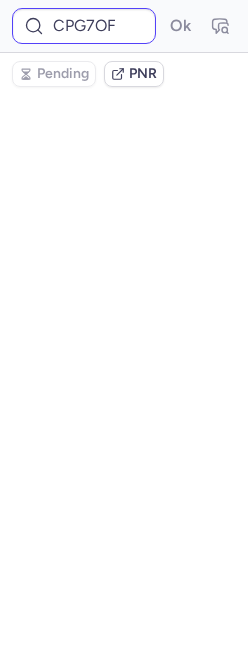 scroll, scrollTop: 0, scrollLeft: 0, axis: both 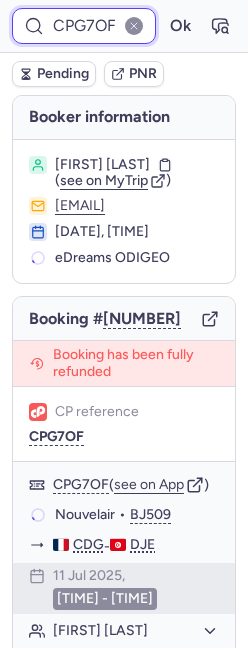click on "CPG7OF" at bounding box center [84, 26] 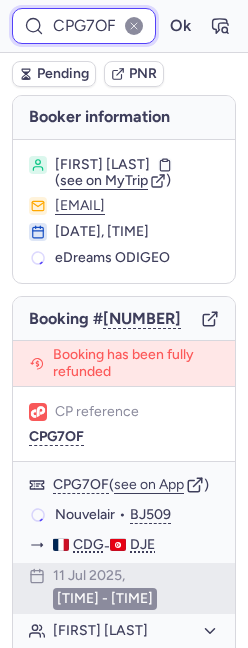 click on "CPG7OF" at bounding box center (84, 26) 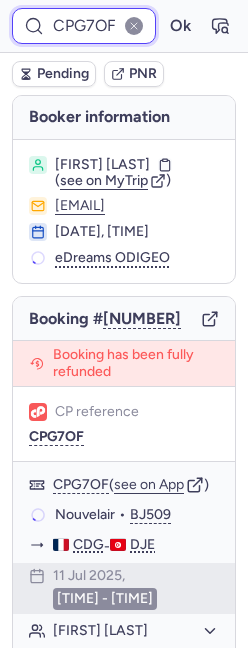 paste on "[CODE]" 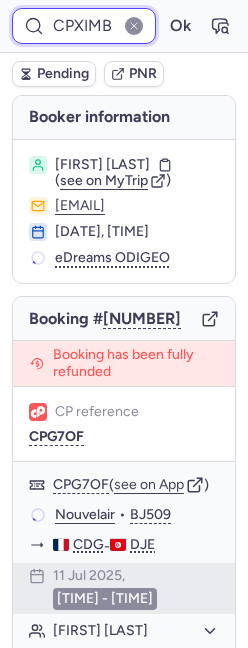 type on "CPXIMB" 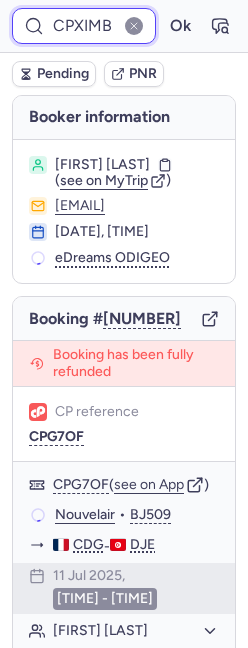 click on "Ok" at bounding box center [180, 26] 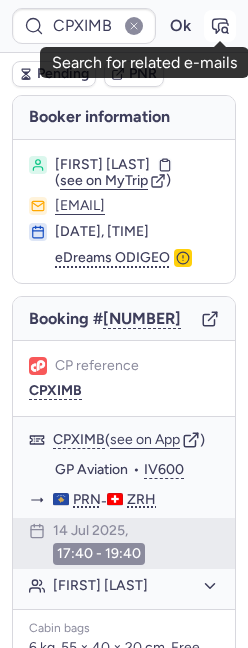 click at bounding box center [220, 26] 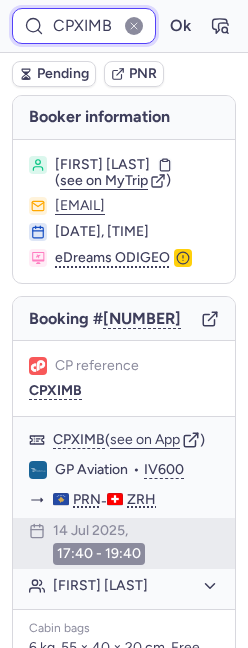click on "CPXIMB" at bounding box center [84, 26] 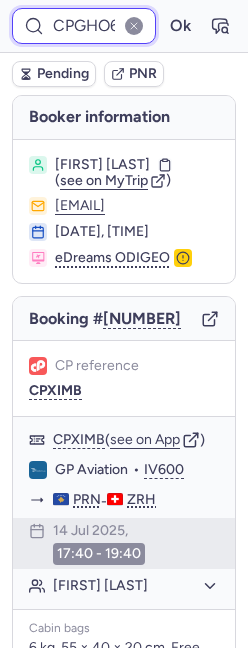 scroll, scrollTop: 0, scrollLeft: 4, axis: horizontal 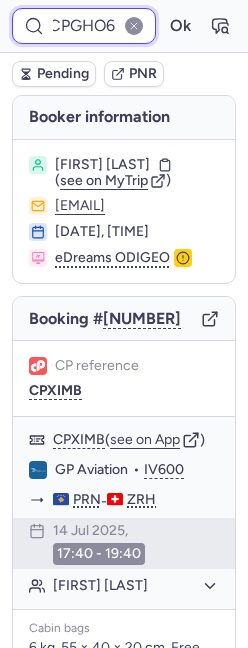 click on "Ok" at bounding box center [180, 26] 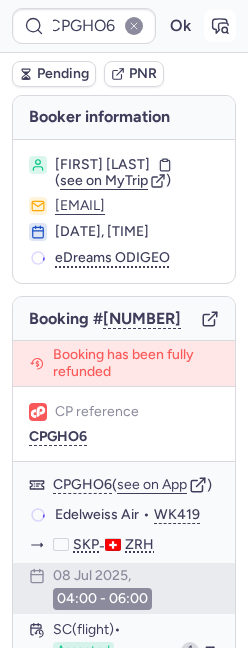 click 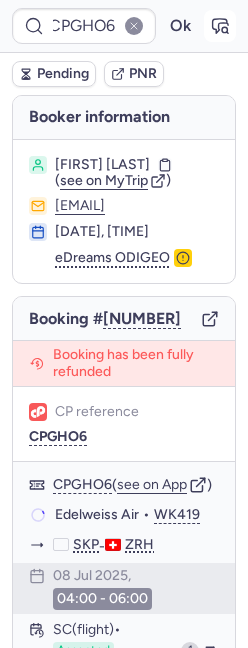 scroll, scrollTop: 0, scrollLeft: 0, axis: both 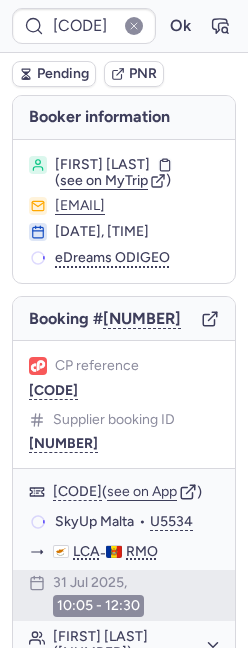 type on "CPFSHE" 